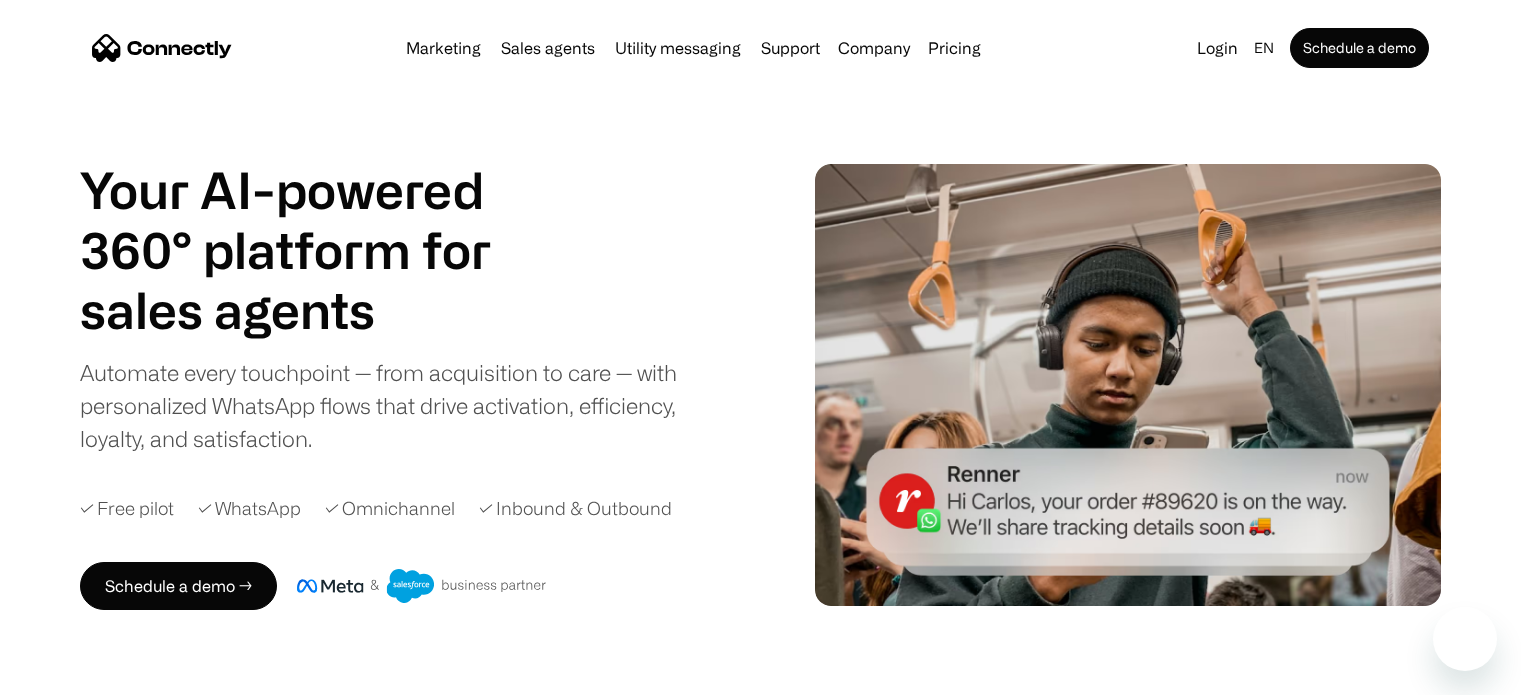 scroll, scrollTop: 0, scrollLeft: 0, axis: both 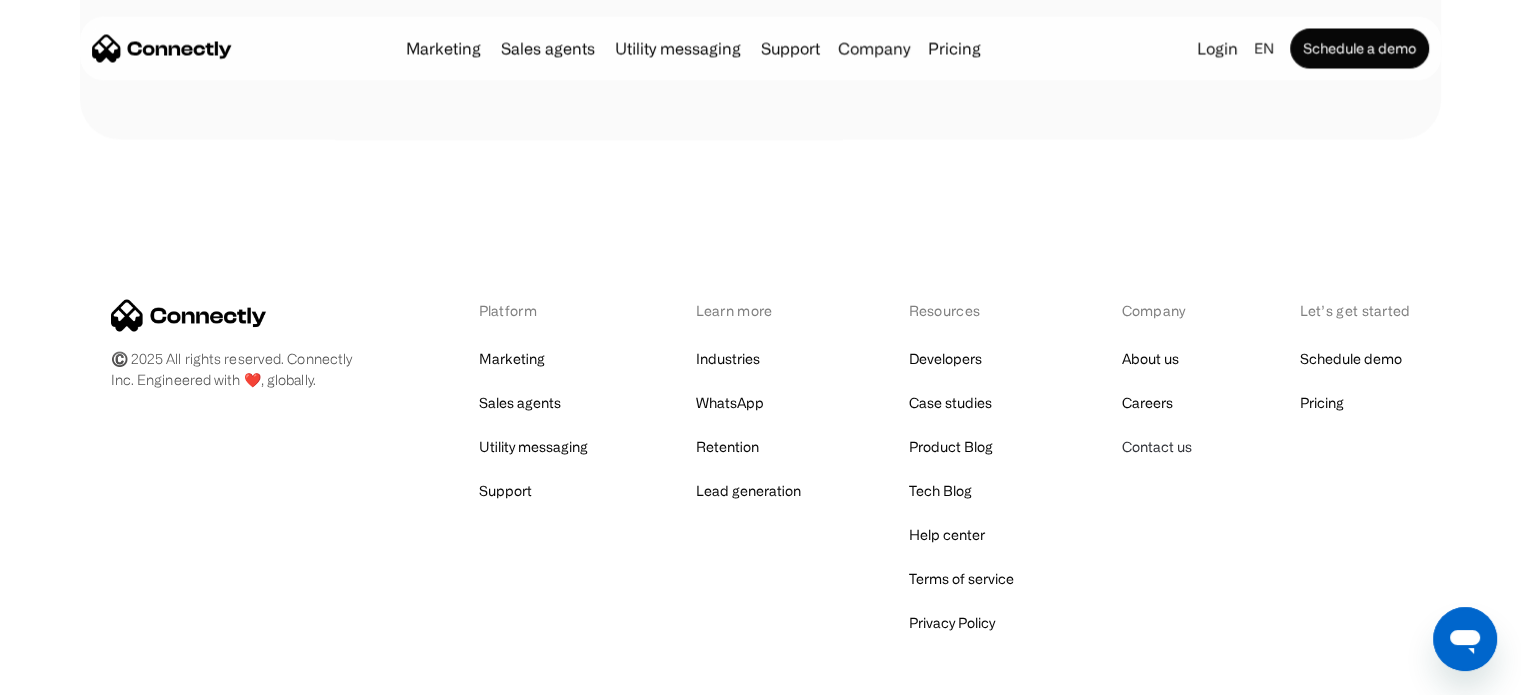 click on "Contact us" at bounding box center (1156, 446) 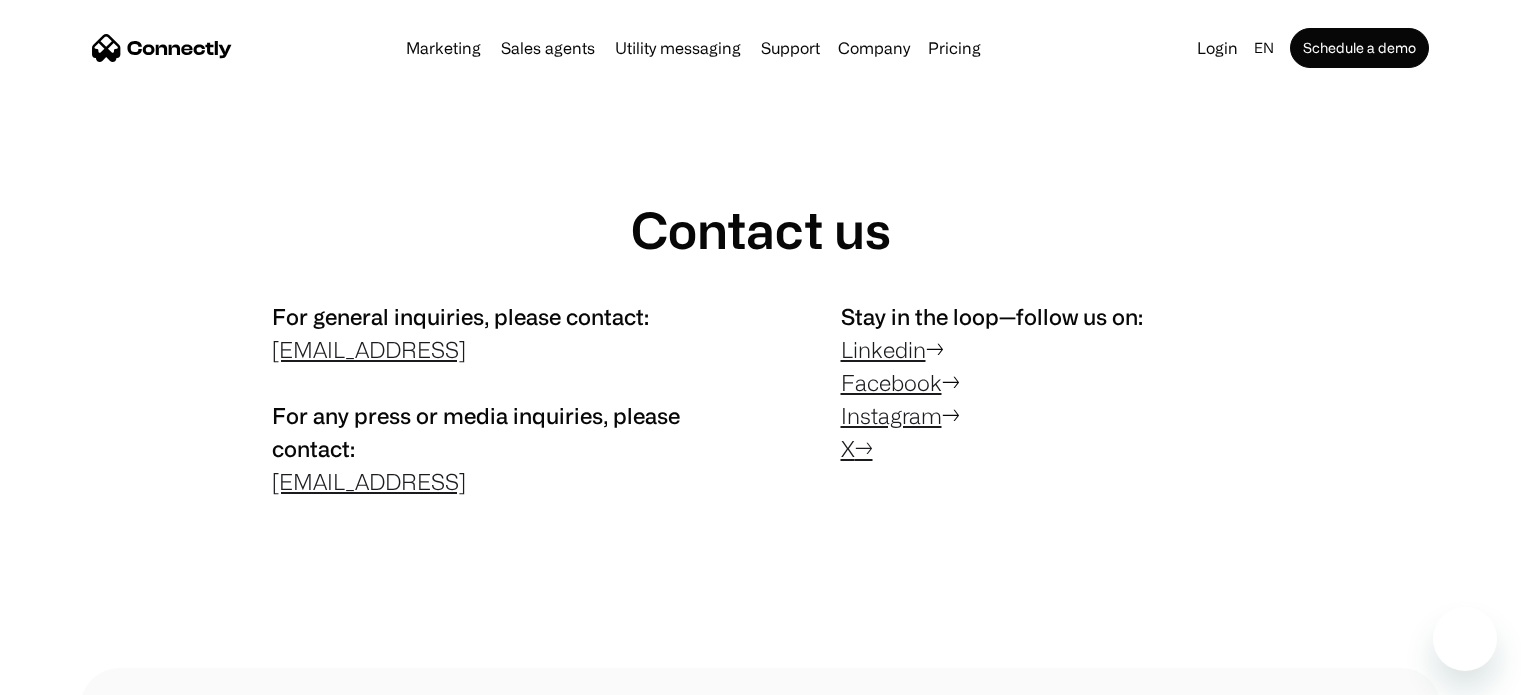scroll, scrollTop: 0, scrollLeft: 0, axis: both 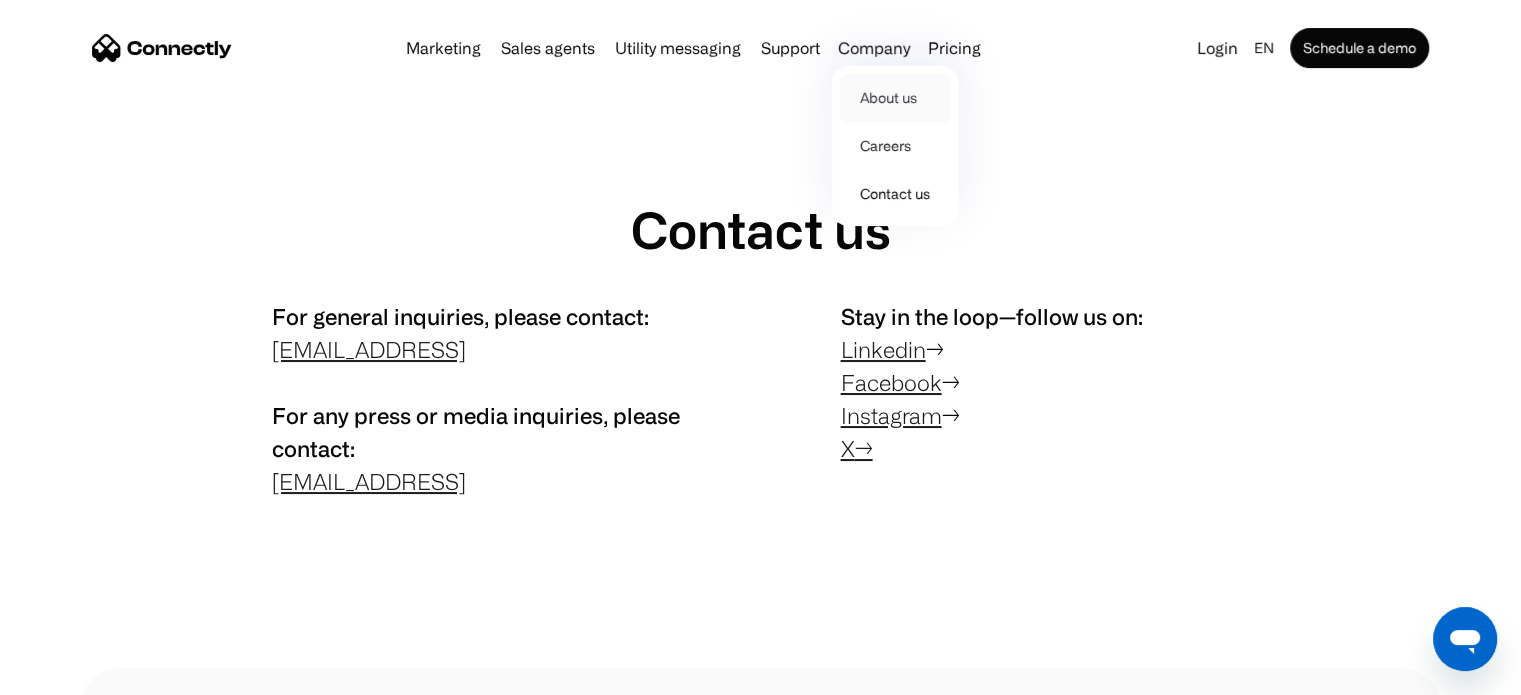 click on "About us" at bounding box center [895, 98] 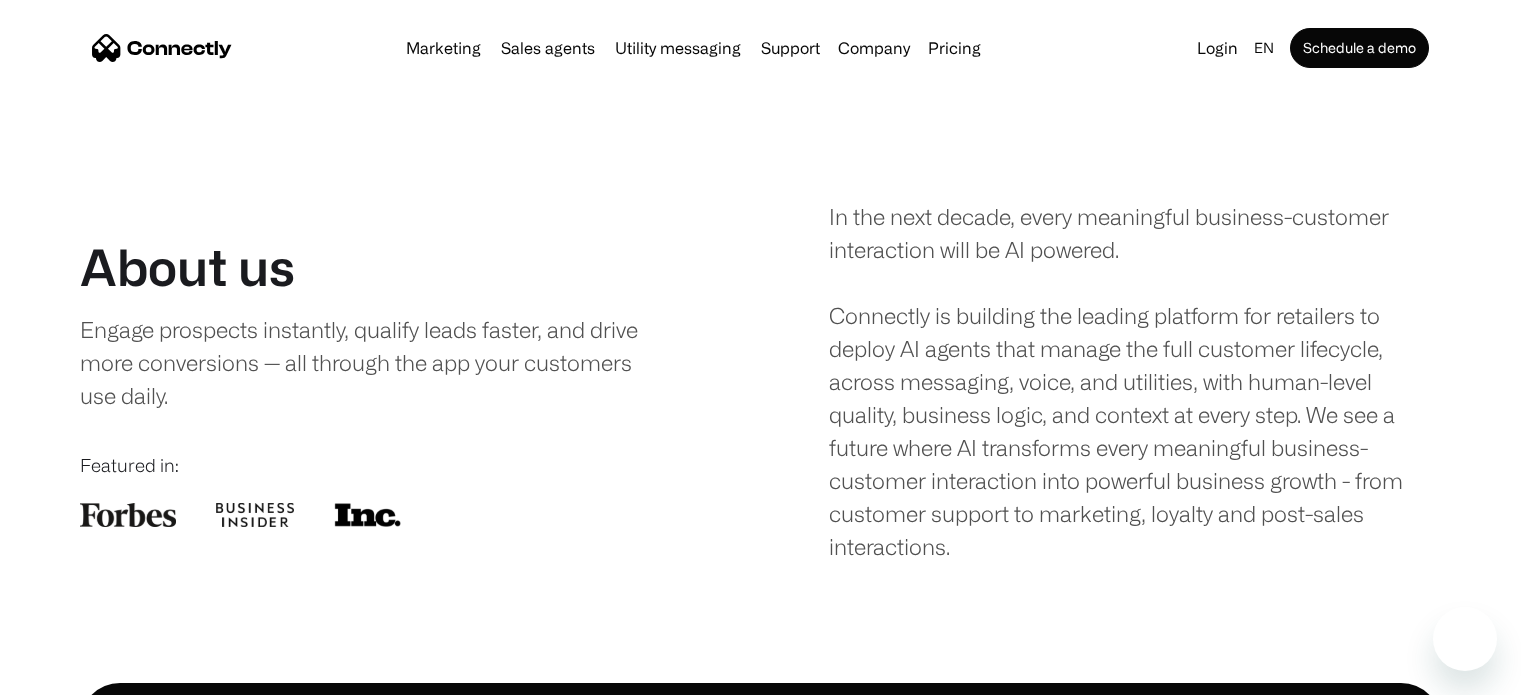scroll, scrollTop: 0, scrollLeft: 0, axis: both 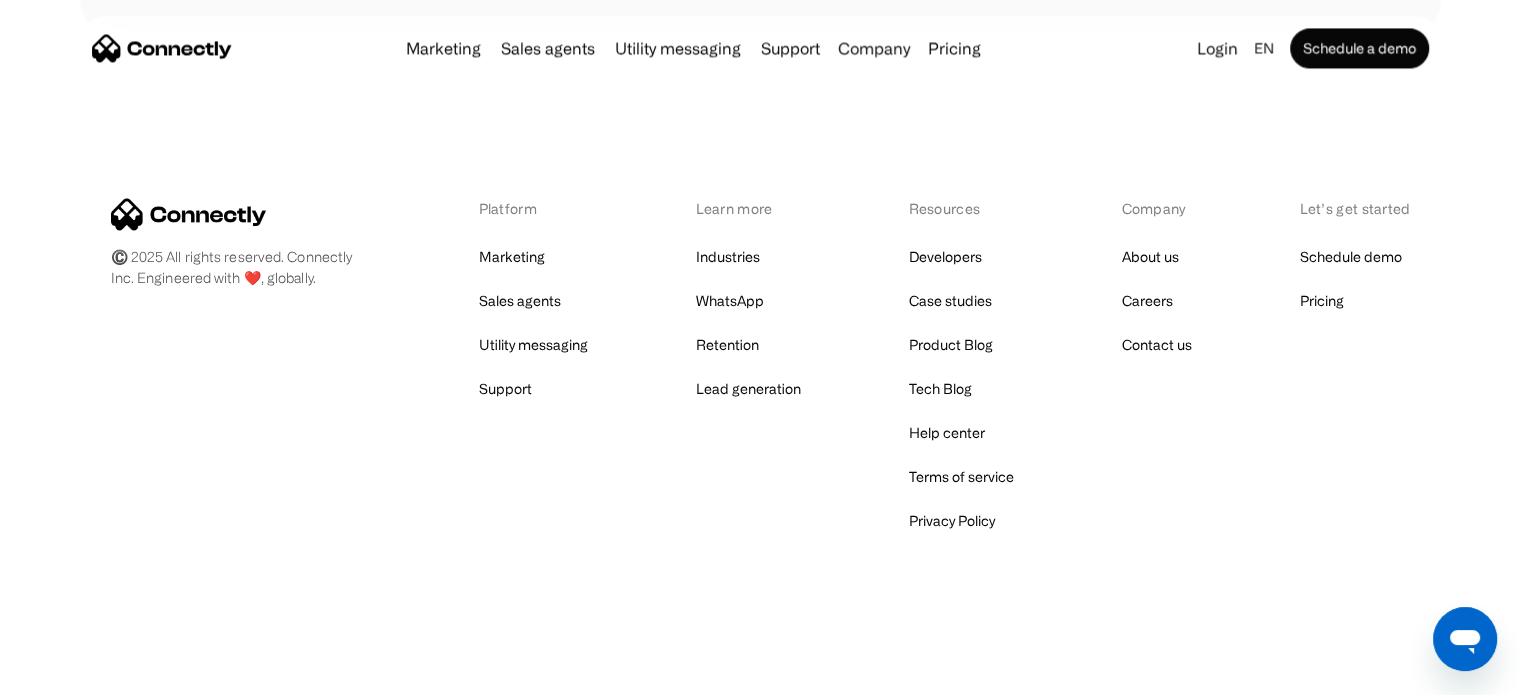 drag, startPoint x: 1528, startPoint y: 54, endPoint x: 1527, endPoint y: 599, distance: 545.0009 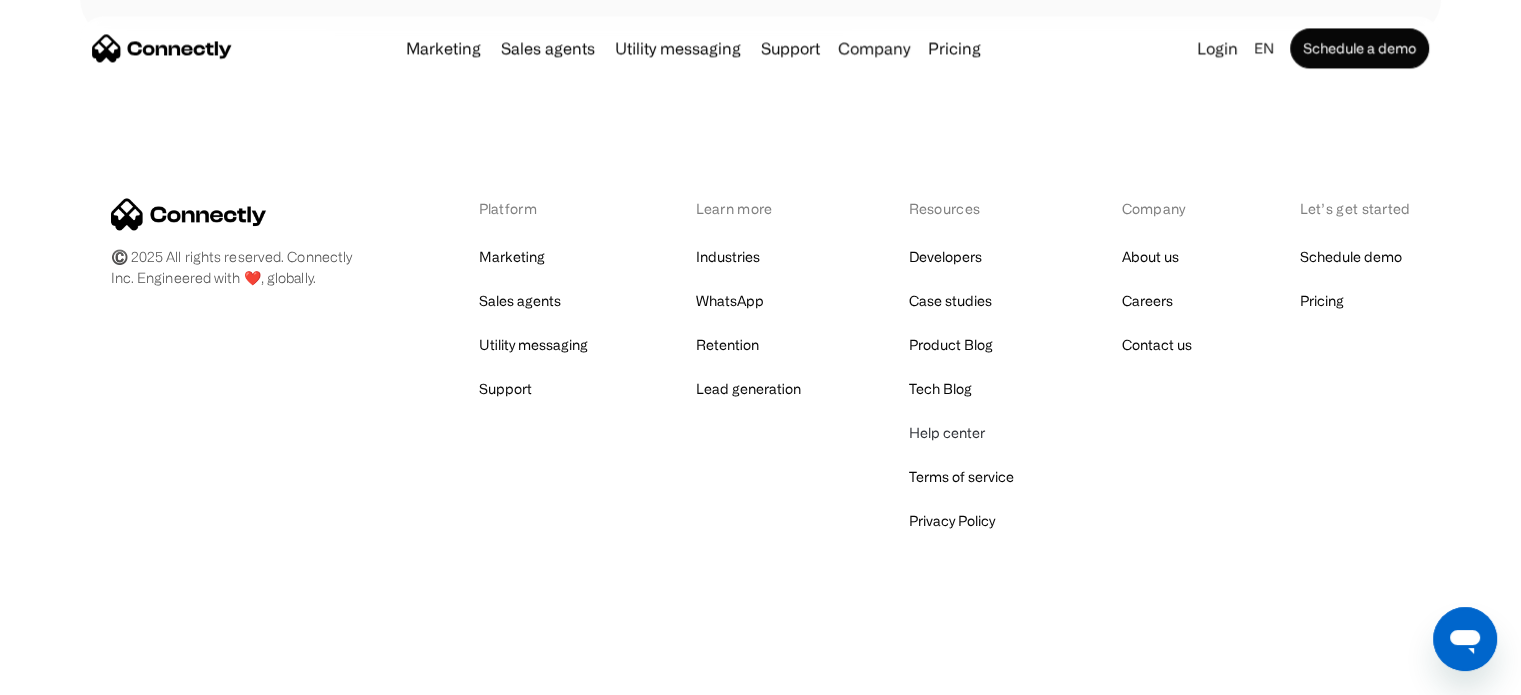 click on "Help center" at bounding box center (946, 433) 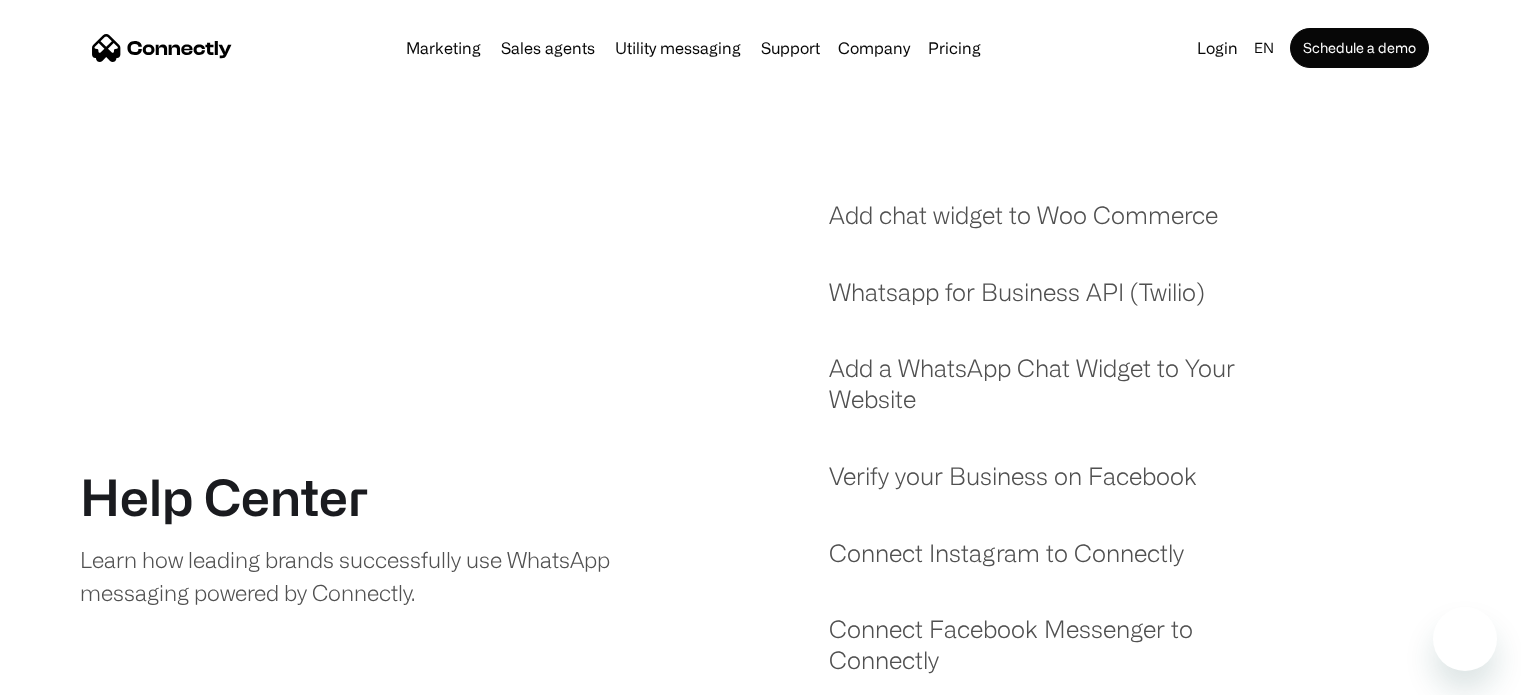 scroll, scrollTop: 0, scrollLeft: 0, axis: both 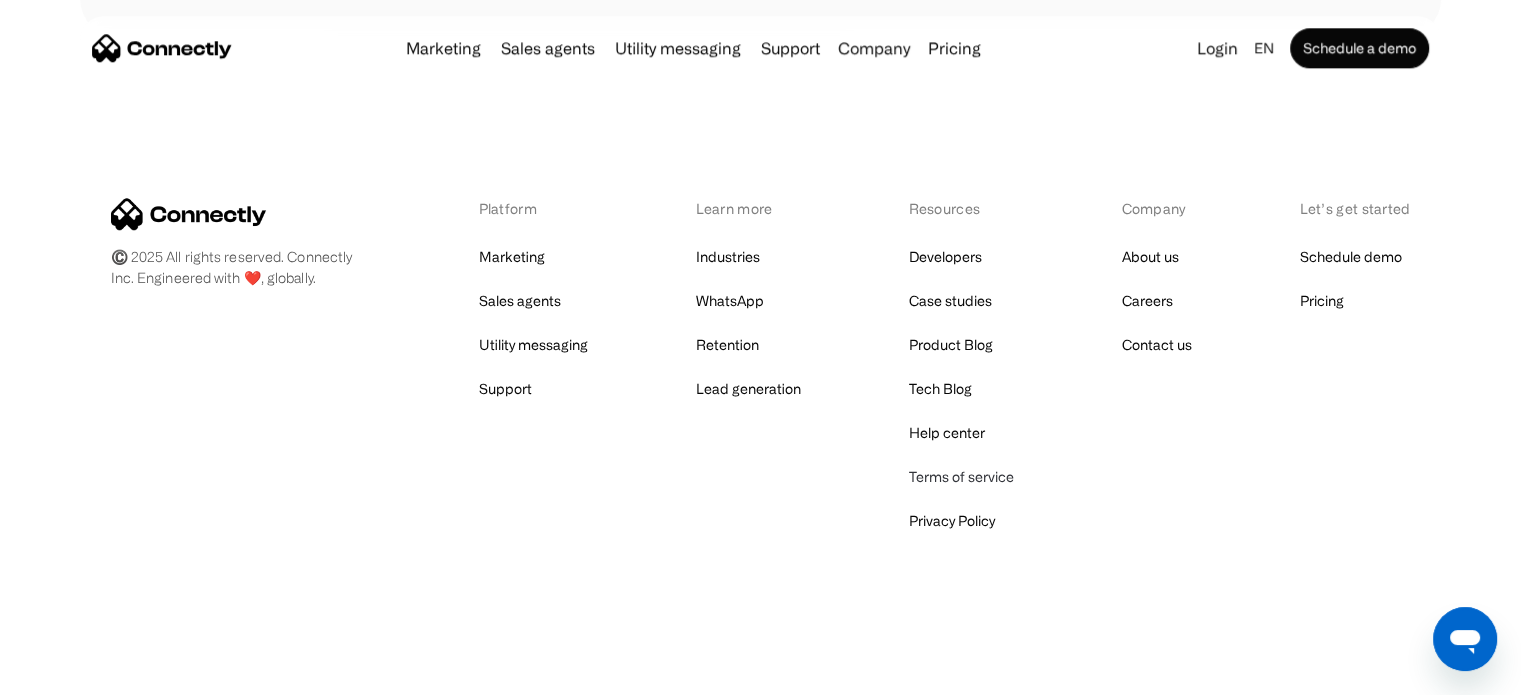 click on "Terms of service" at bounding box center (960, 477) 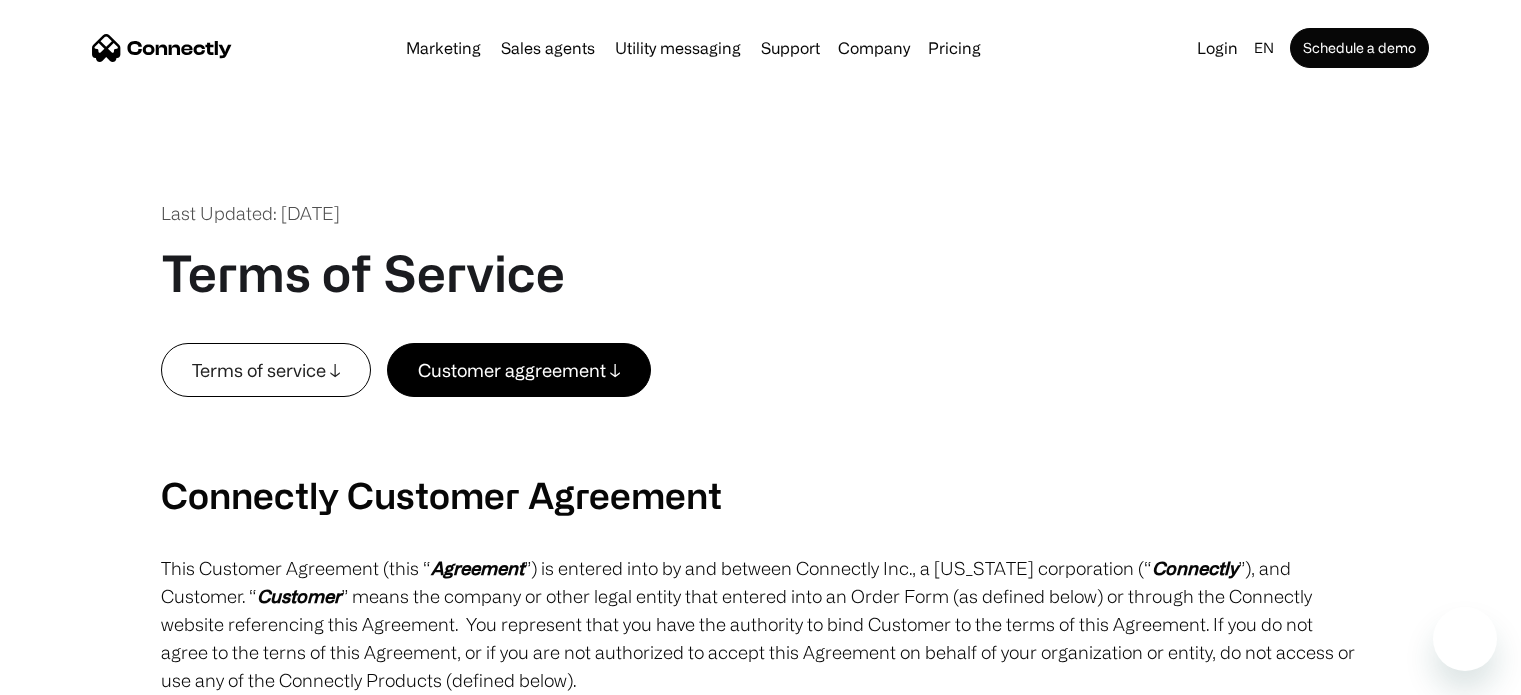 scroll, scrollTop: 0, scrollLeft: 0, axis: both 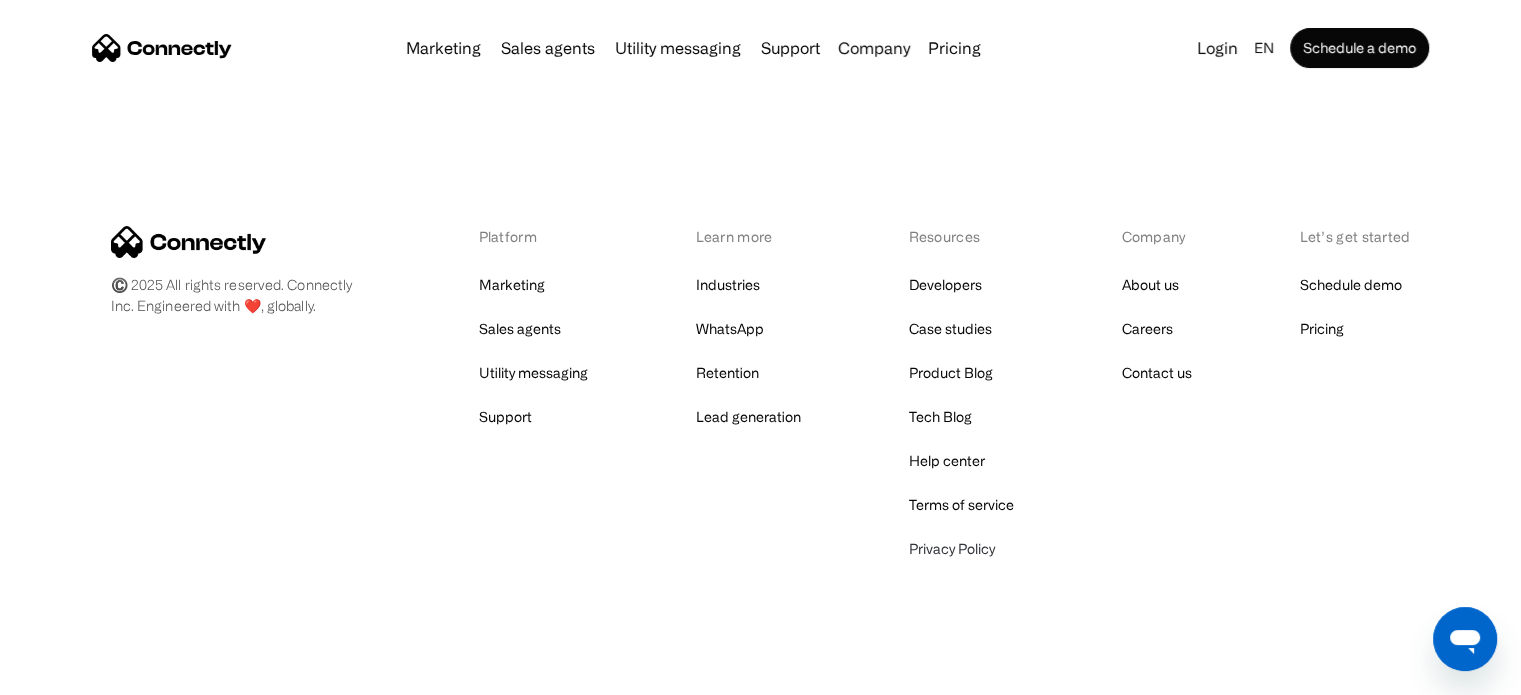 click on "Privacy Policy" at bounding box center [951, 549] 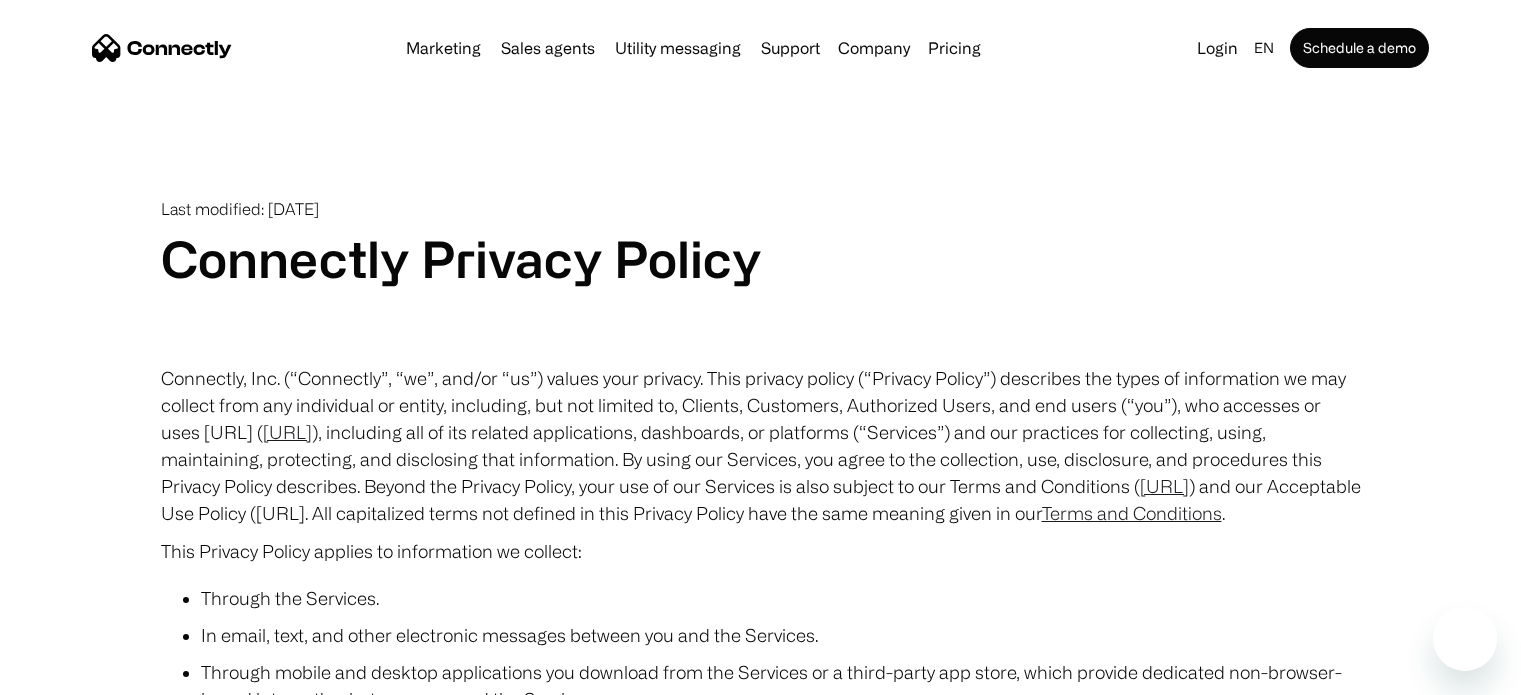 scroll, scrollTop: 0, scrollLeft: 0, axis: both 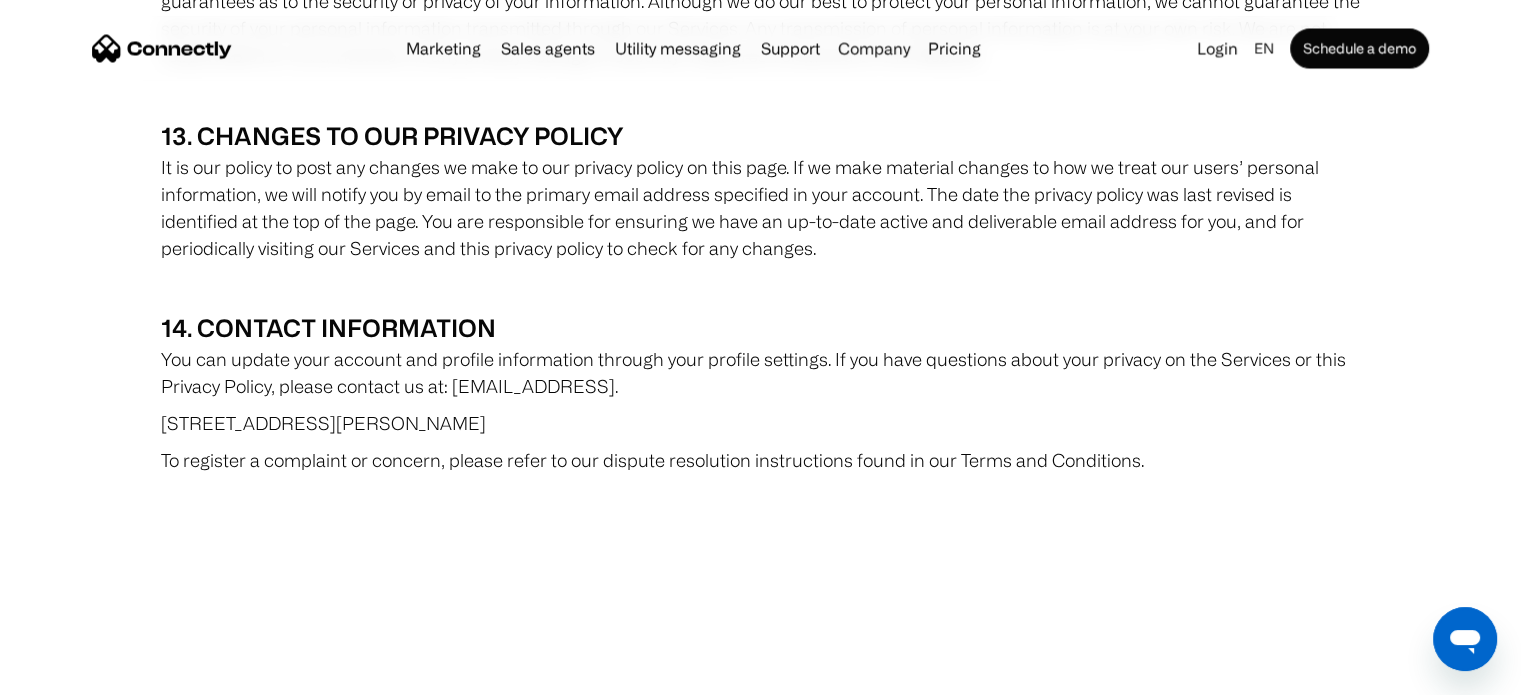 drag, startPoint x: 143, startPoint y: 315, endPoint x: 659, endPoint y: 313, distance: 516.0039 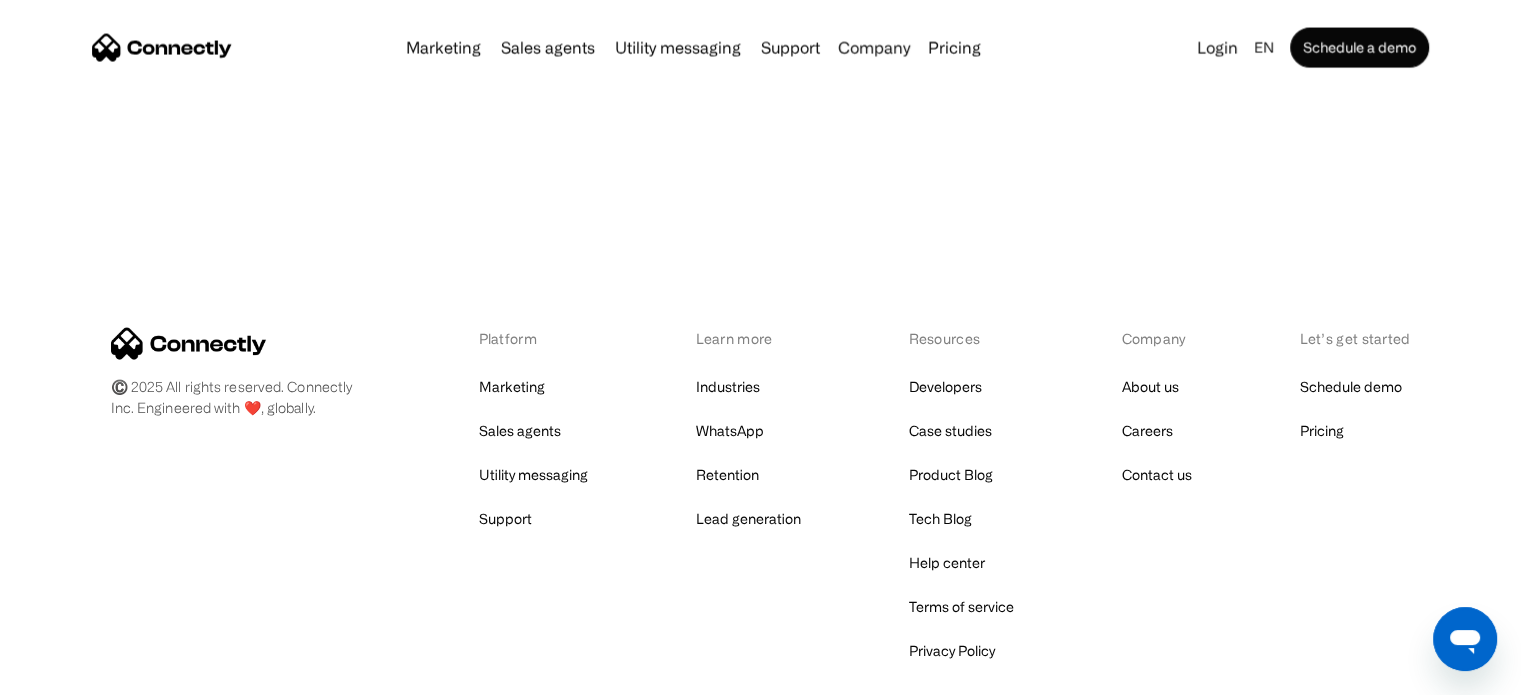 scroll, scrollTop: 11792, scrollLeft: 0, axis: vertical 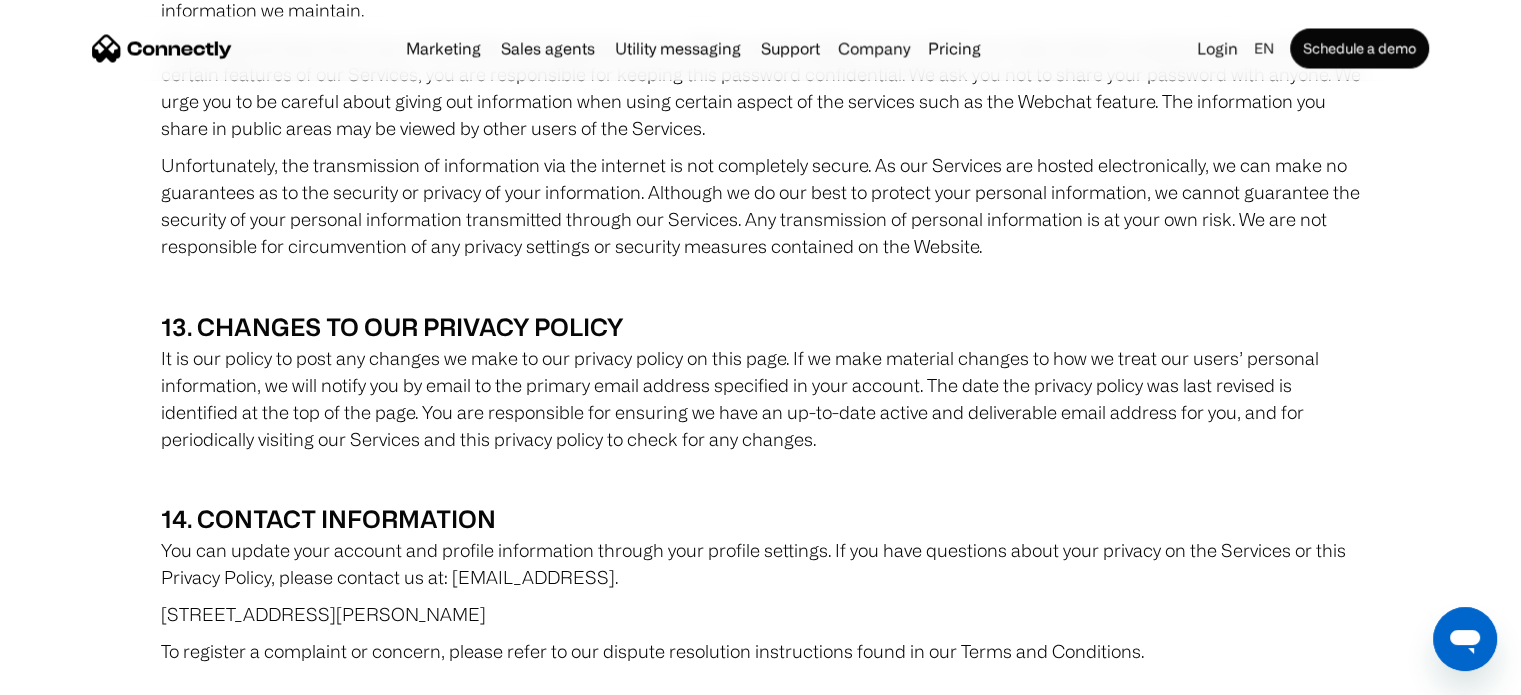 drag, startPoint x: 162, startPoint y: 510, endPoint x: 663, endPoint y: 495, distance: 501.2245 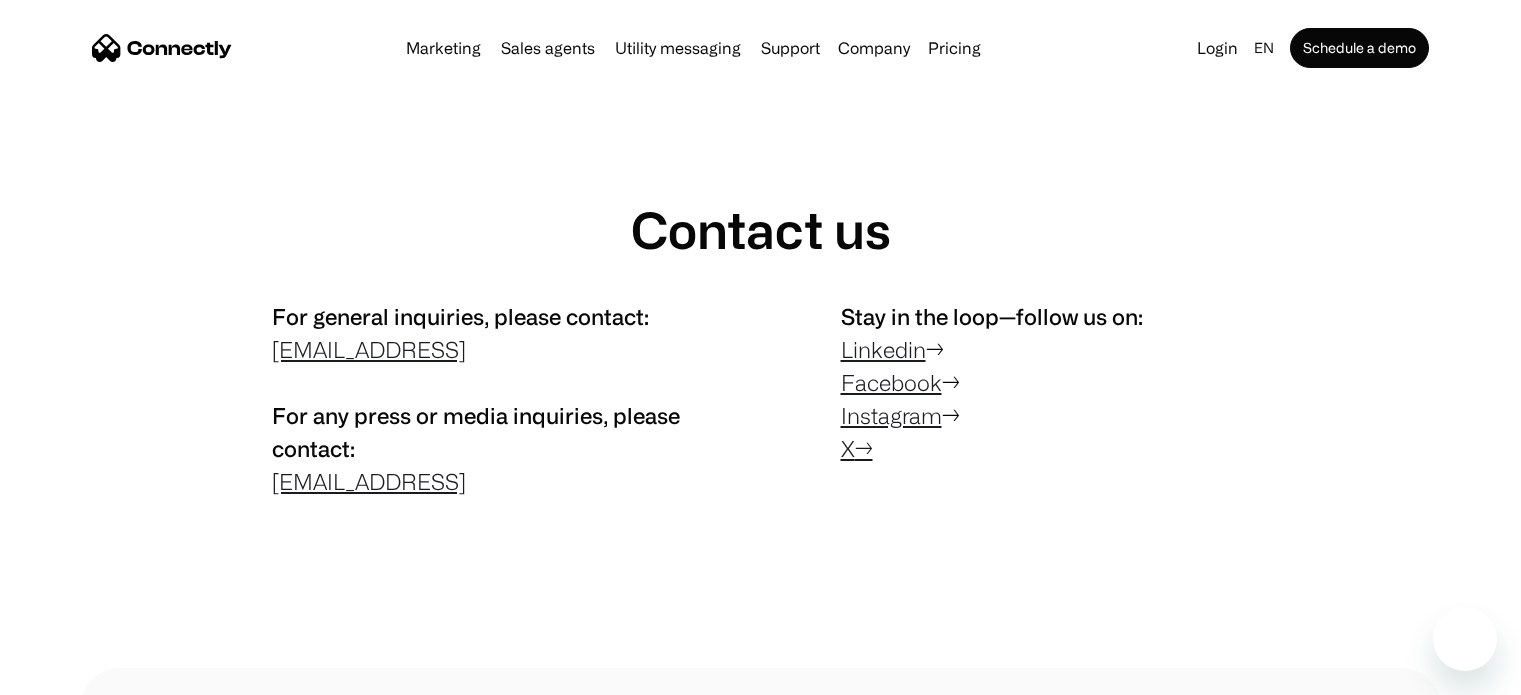 scroll, scrollTop: 0, scrollLeft: 0, axis: both 